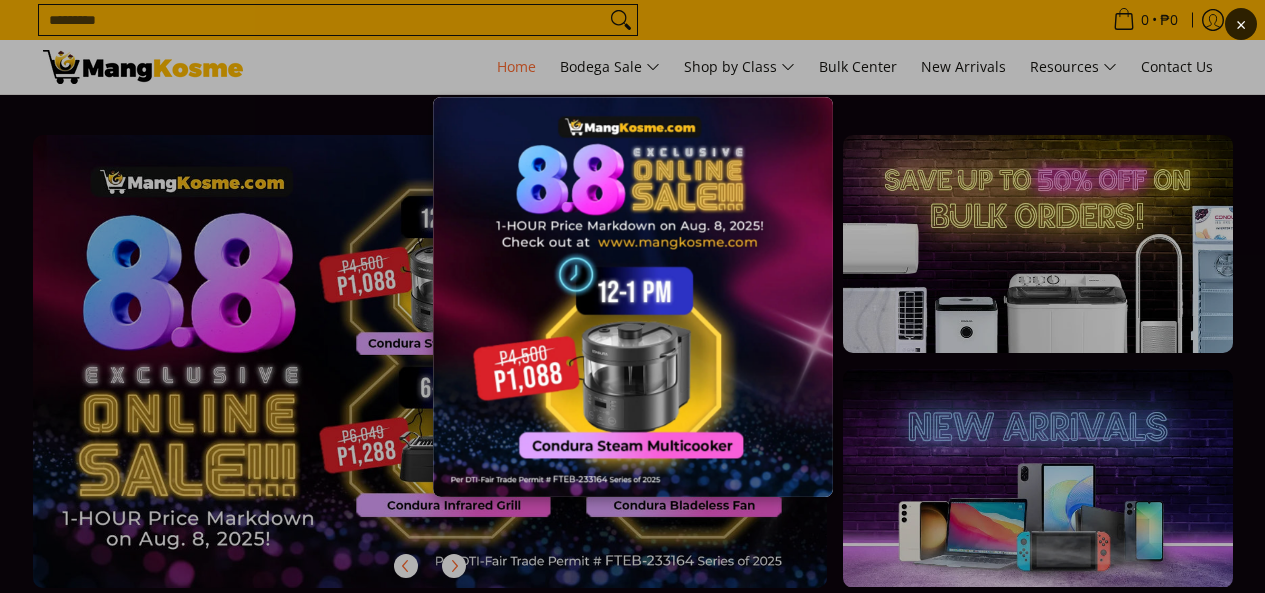scroll, scrollTop: 0, scrollLeft: 0, axis: both 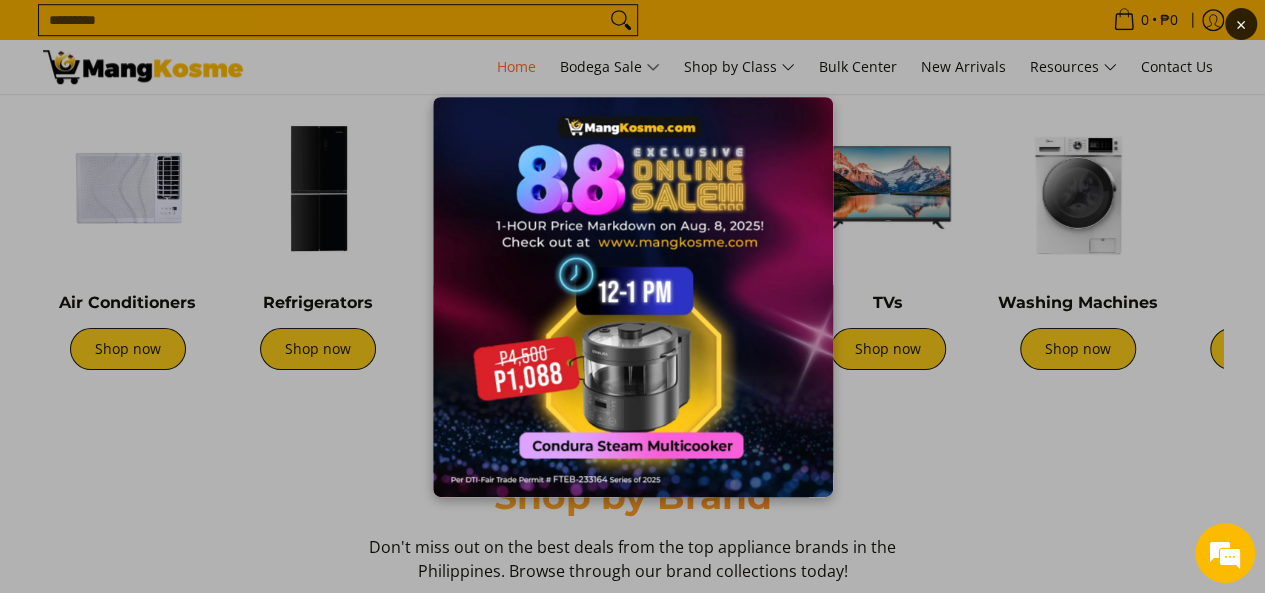 click on "×" at bounding box center (632, 296) 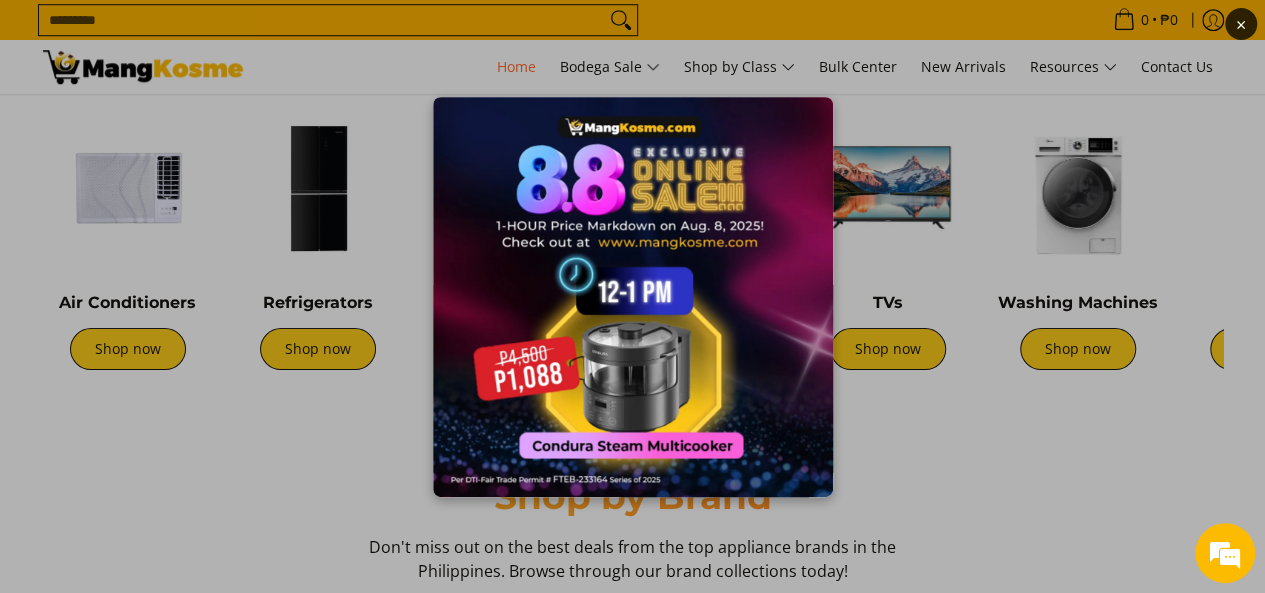 click on "×" at bounding box center [632, 296] 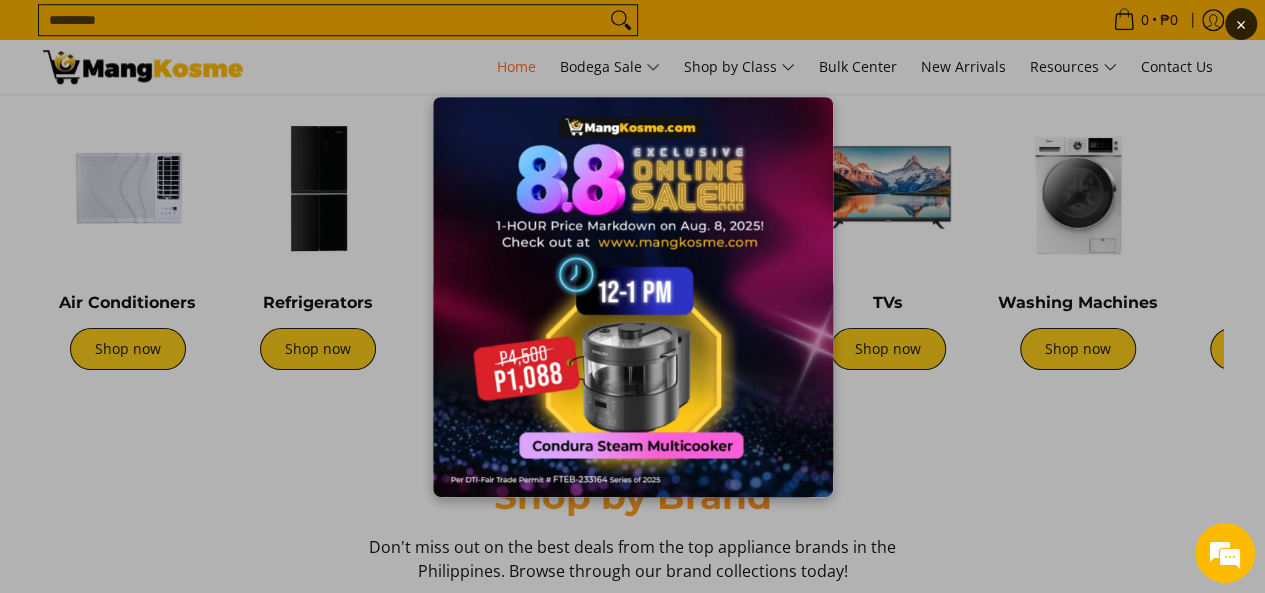 scroll, scrollTop: 0, scrollLeft: 3180, axis: horizontal 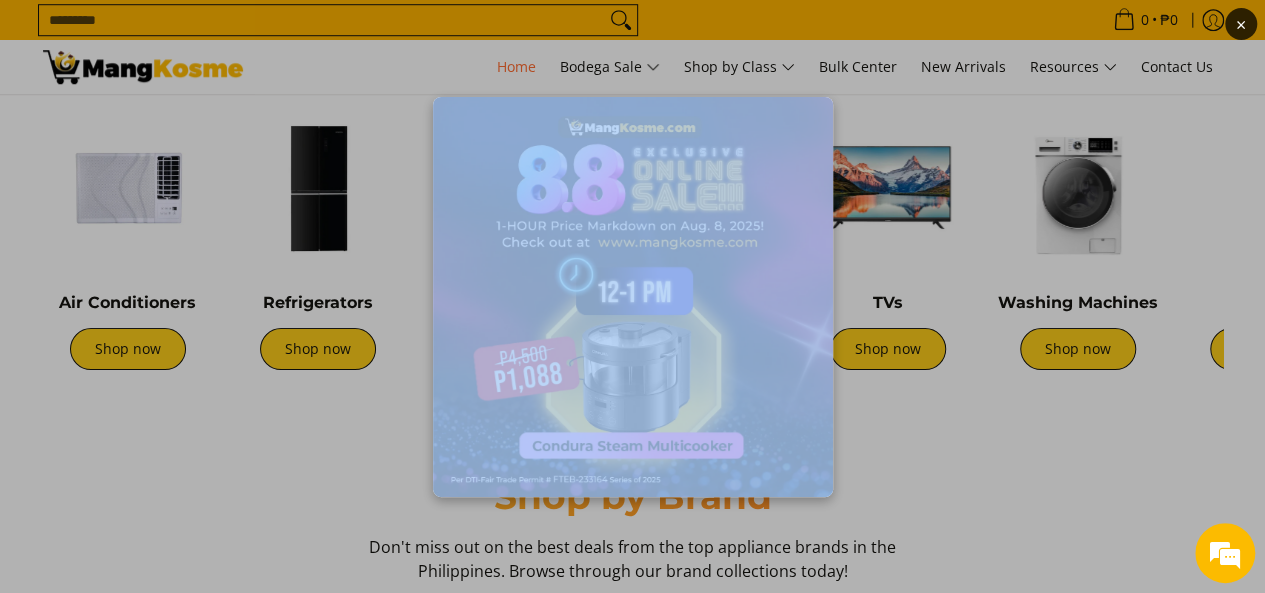 click on "×" at bounding box center [632, 296] 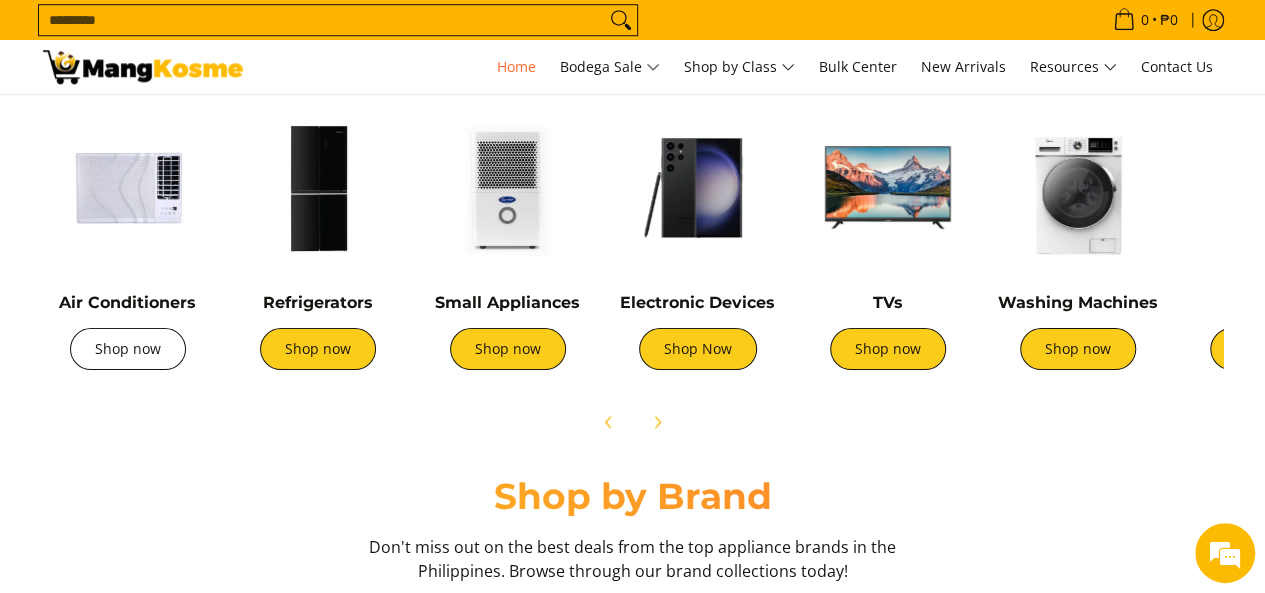 click on "Shop now" at bounding box center [128, 349] 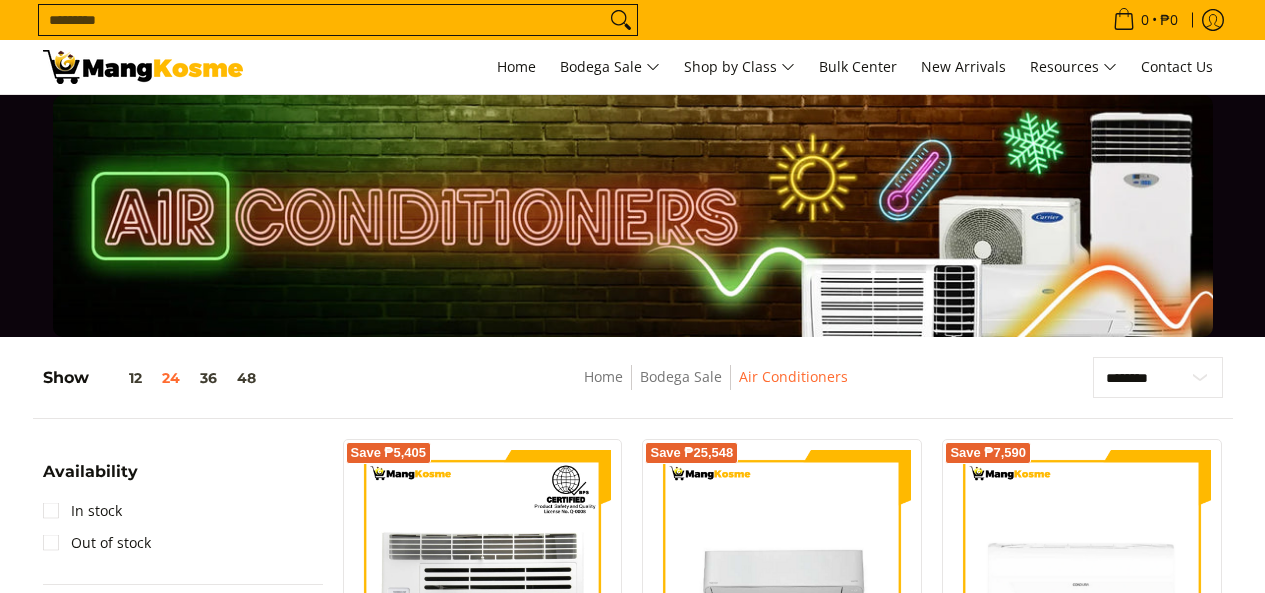 scroll, scrollTop: 0, scrollLeft: 0, axis: both 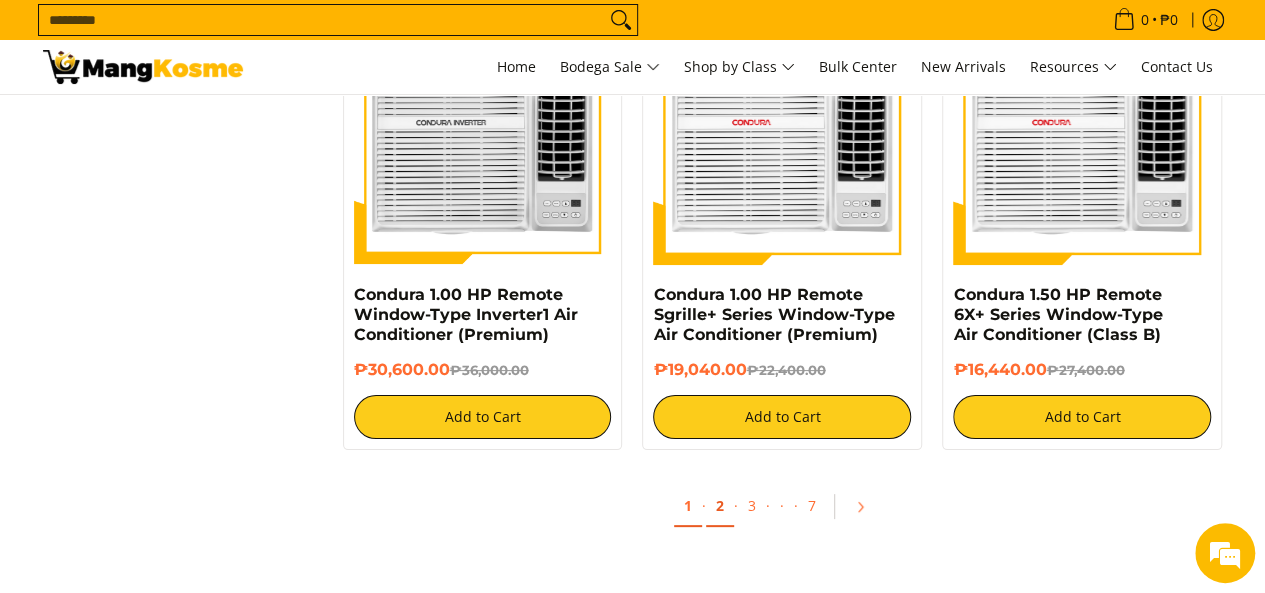 click on "2" at bounding box center [720, 506] 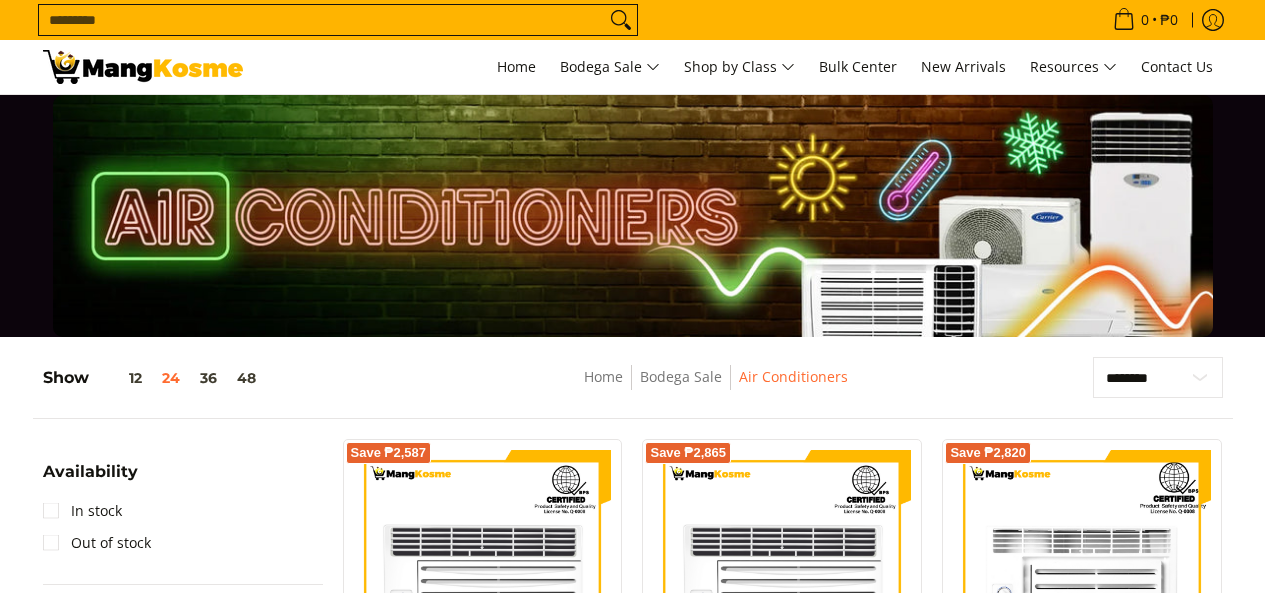 scroll, scrollTop: 0, scrollLeft: 0, axis: both 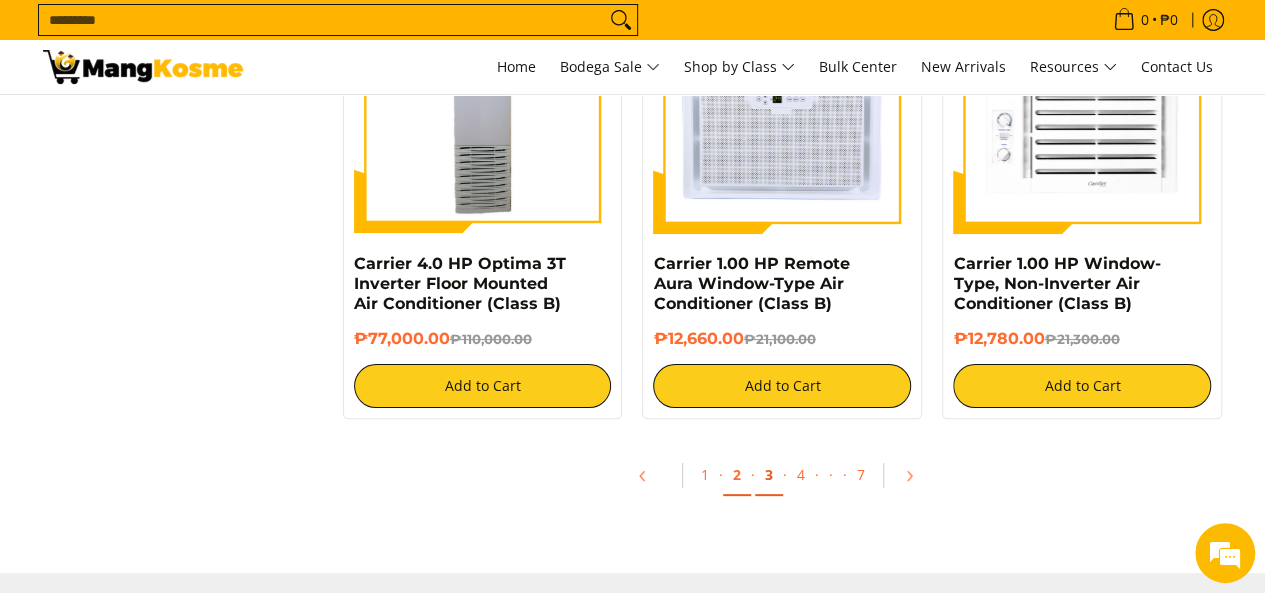 click on "3" at bounding box center [769, 475] 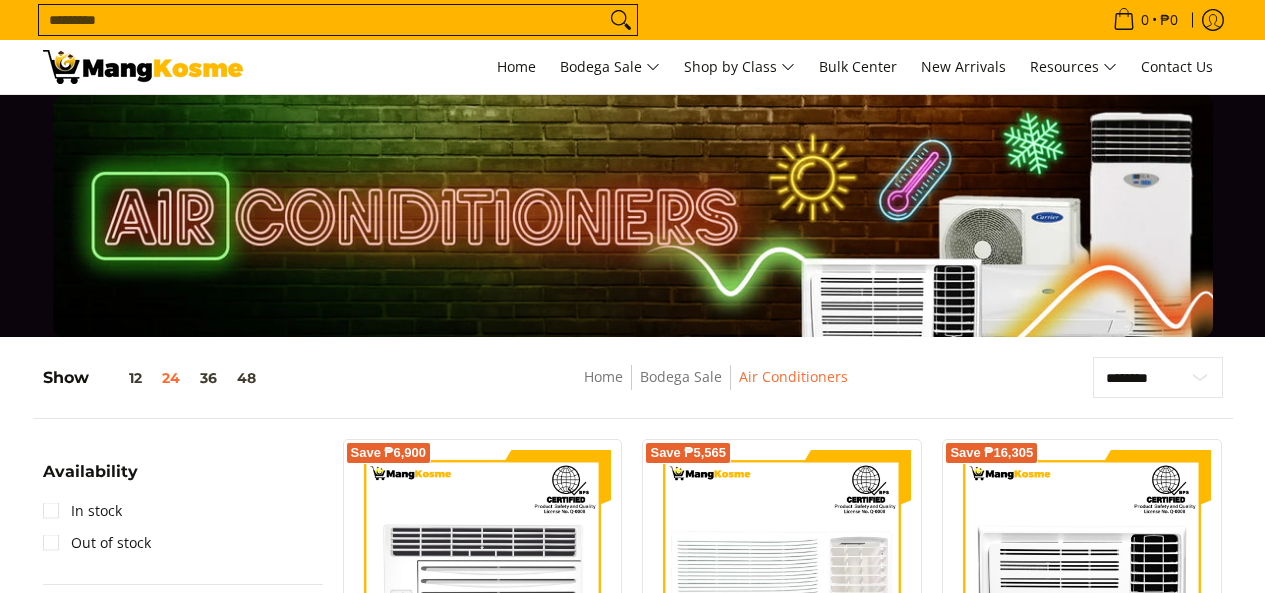 scroll, scrollTop: 0, scrollLeft: 0, axis: both 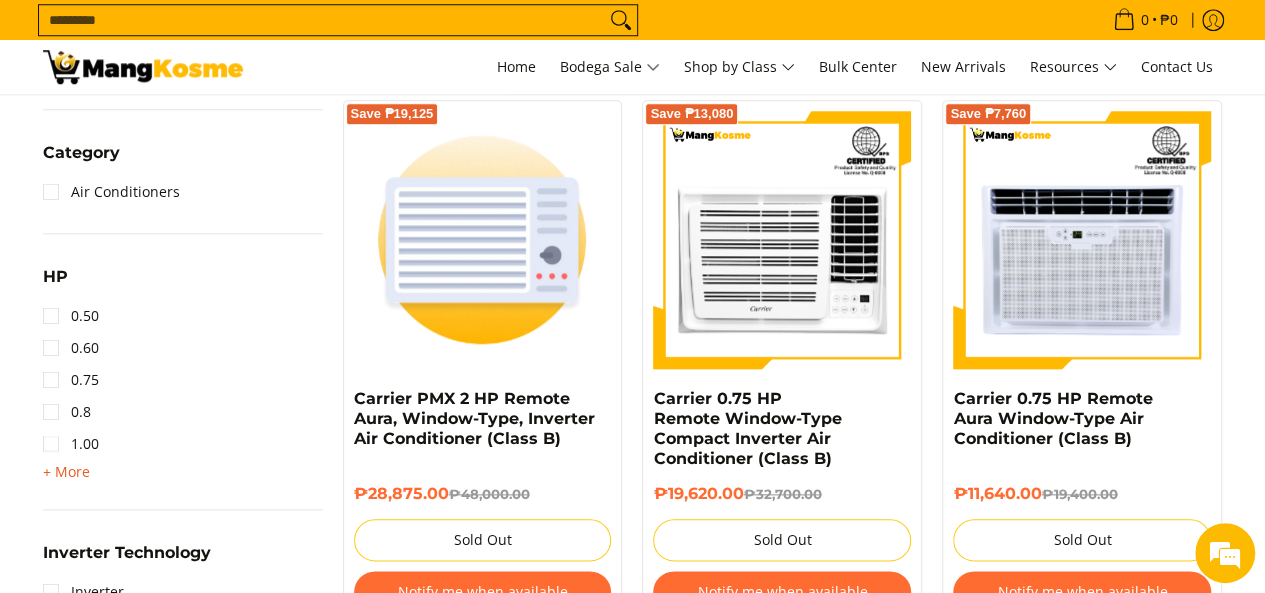 click on "+ More" at bounding box center (66, 472) 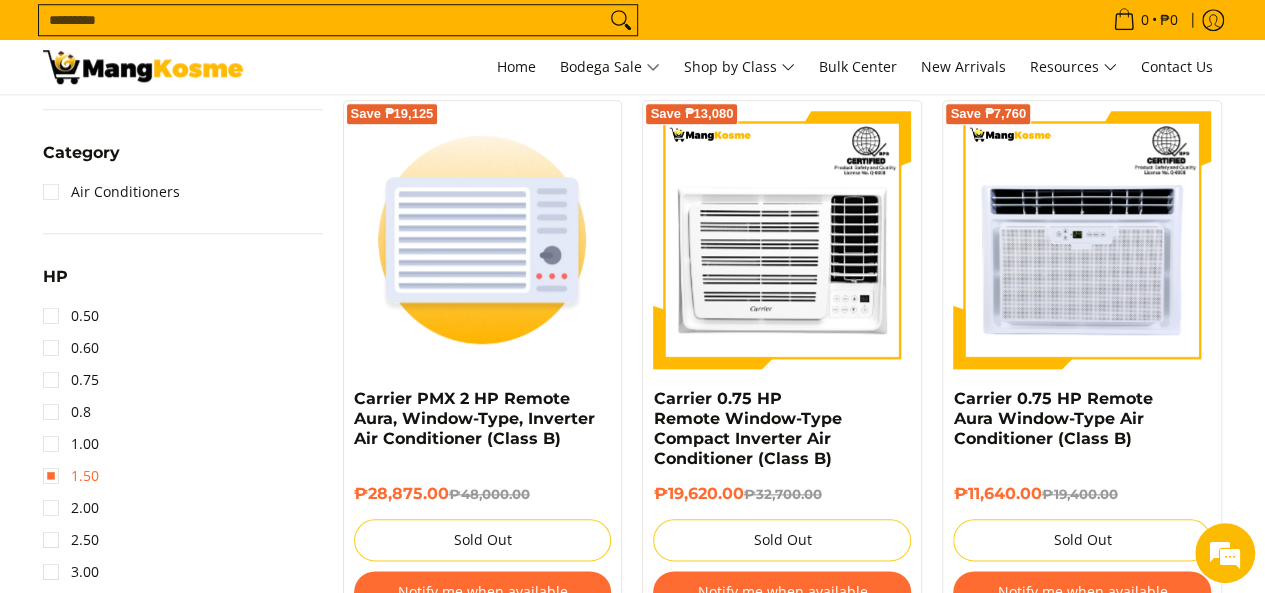 click on "1.50" at bounding box center [71, 476] 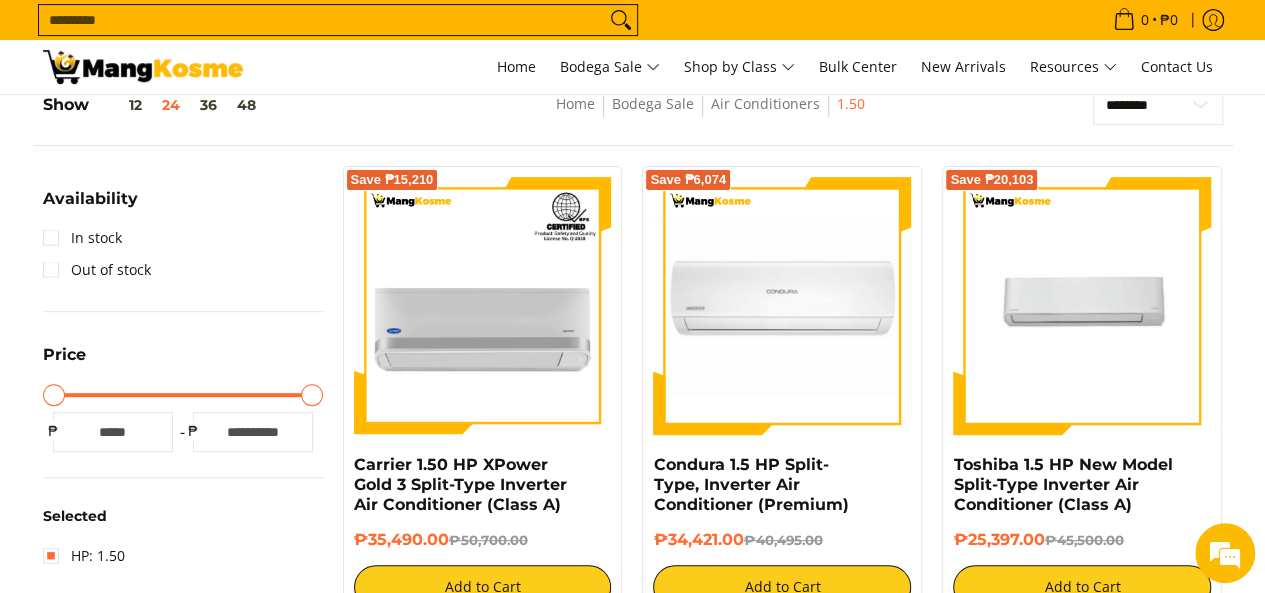 scroll, scrollTop: 261, scrollLeft: 0, axis: vertical 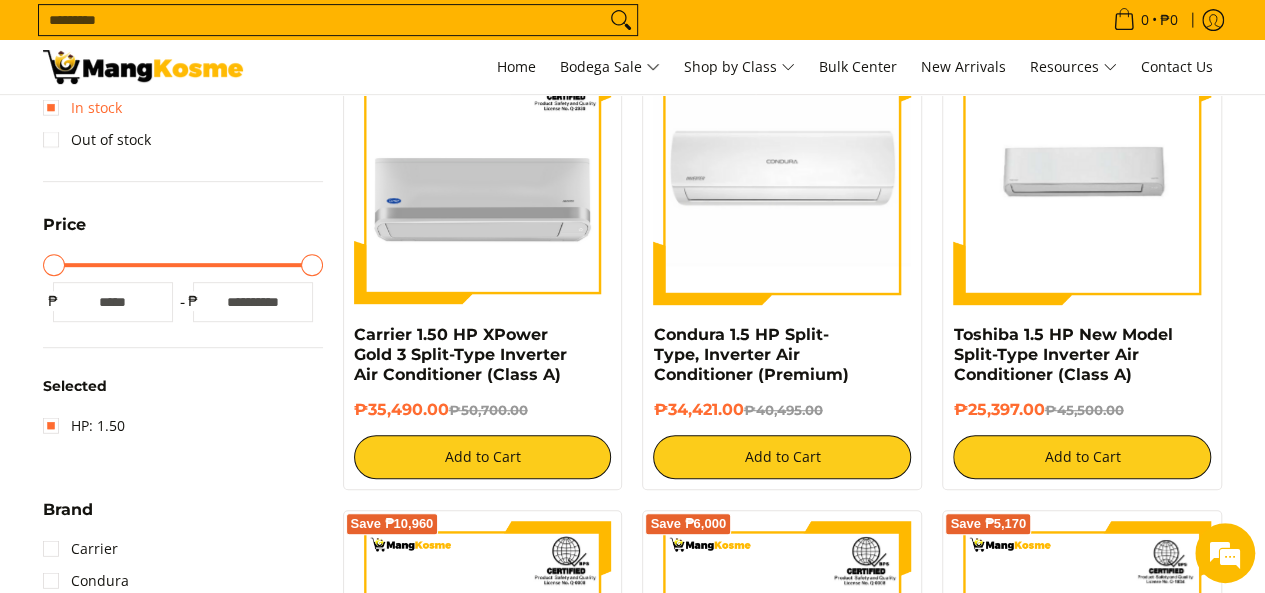 click on "In stock" at bounding box center (82, 108) 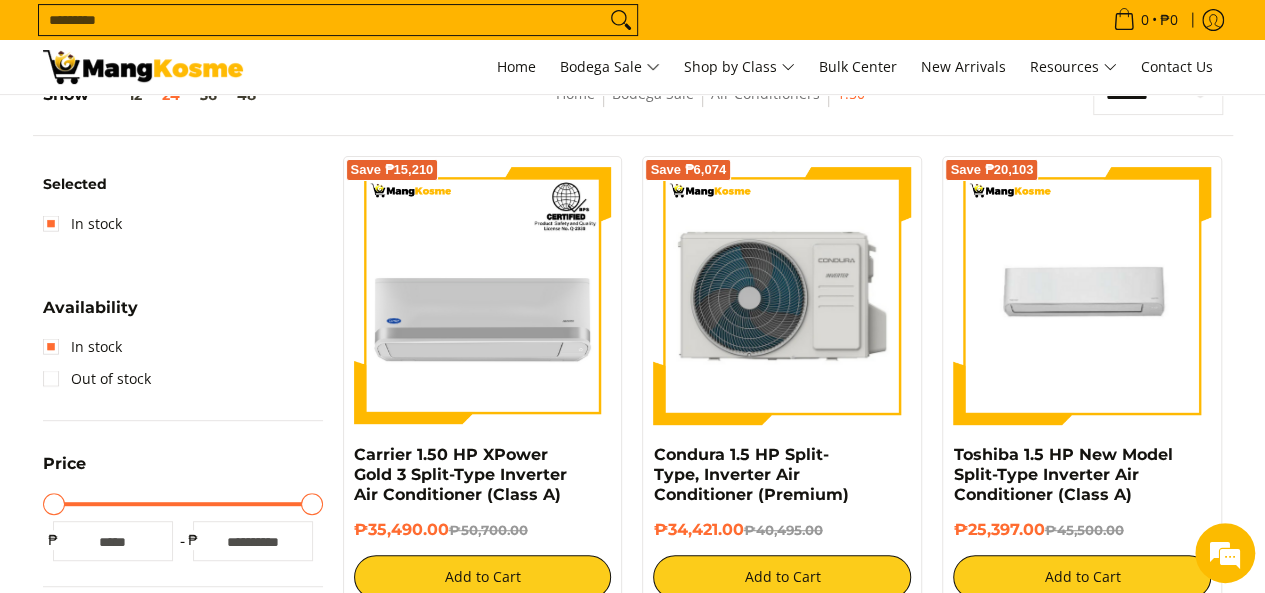scroll, scrollTop: 261, scrollLeft: 0, axis: vertical 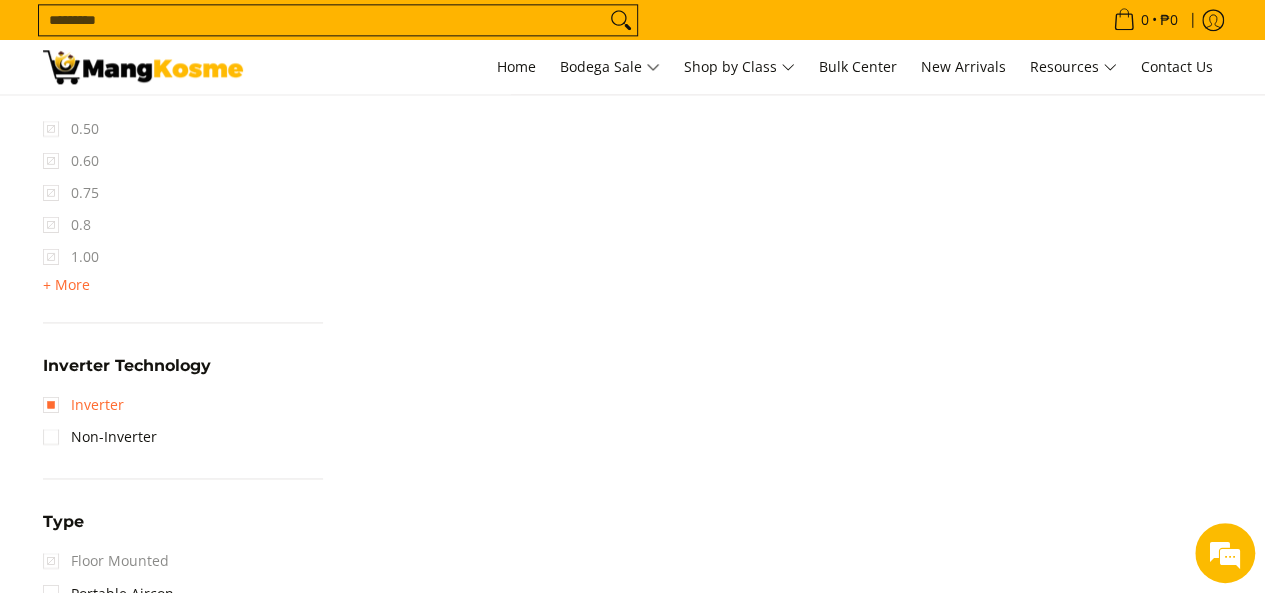 click on "Inverter" at bounding box center [83, 405] 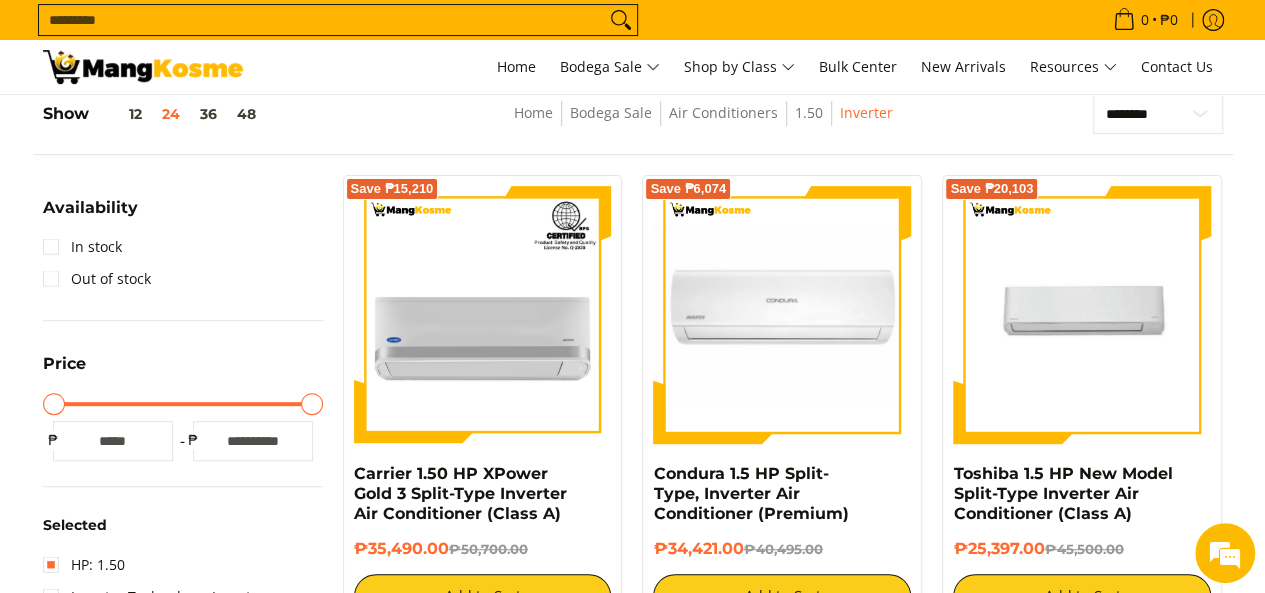 scroll, scrollTop: 261, scrollLeft: 0, axis: vertical 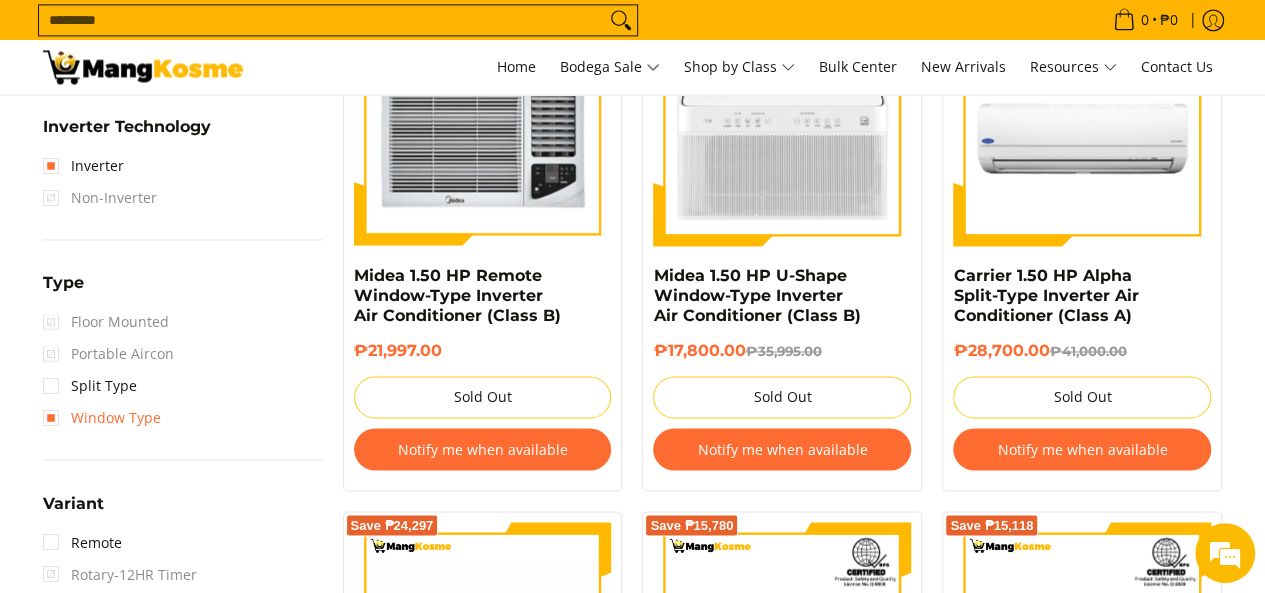 click on "Window Type" at bounding box center (102, 418) 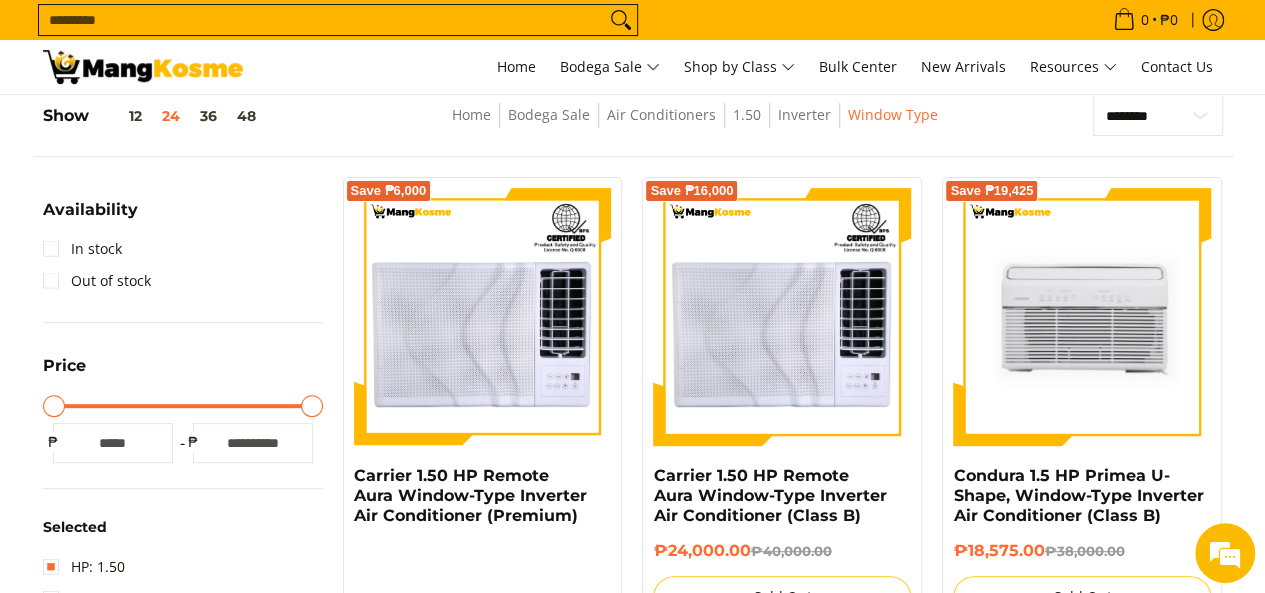 scroll, scrollTop: 261, scrollLeft: 0, axis: vertical 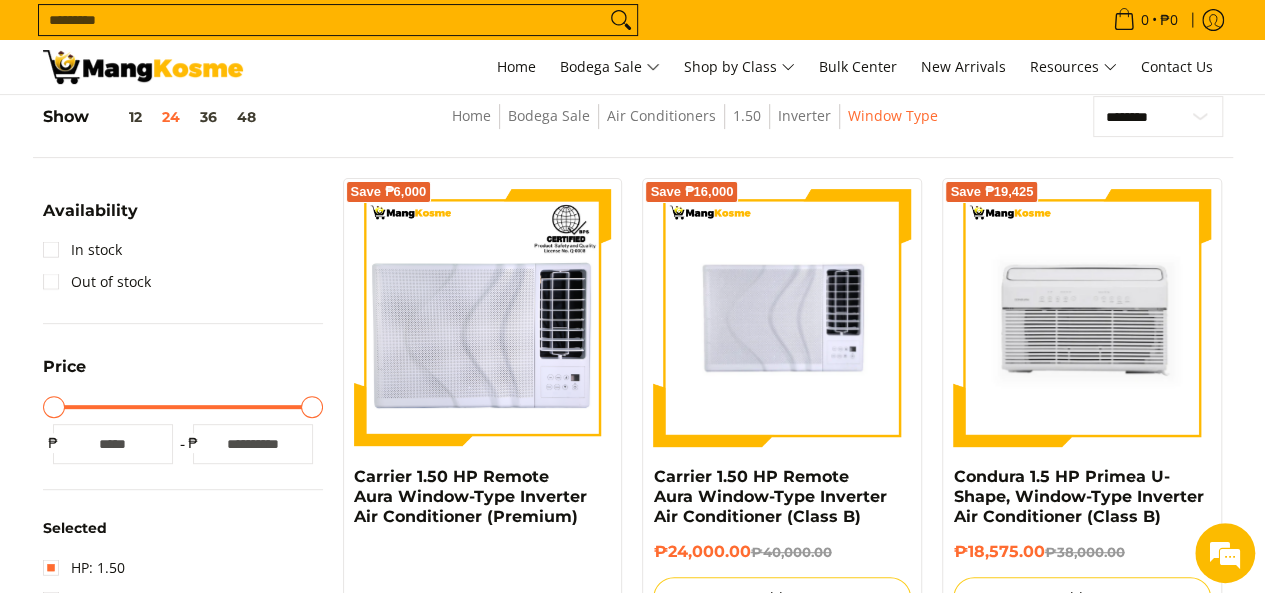 click at bounding box center (782, 318) 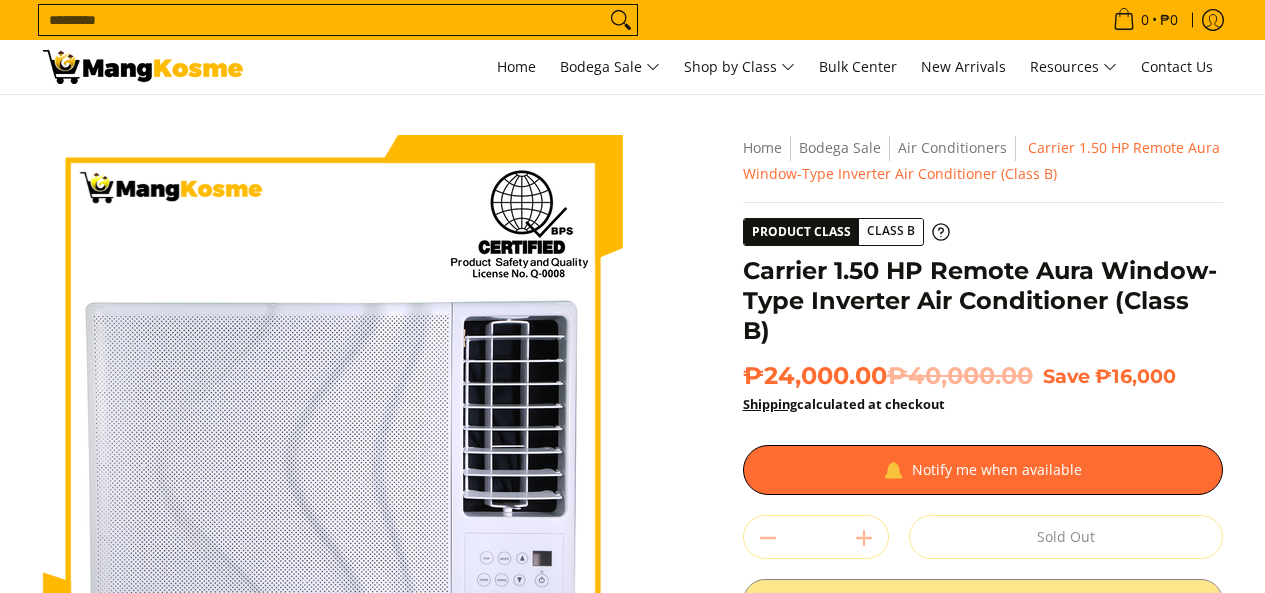 scroll, scrollTop: 0, scrollLeft: 0, axis: both 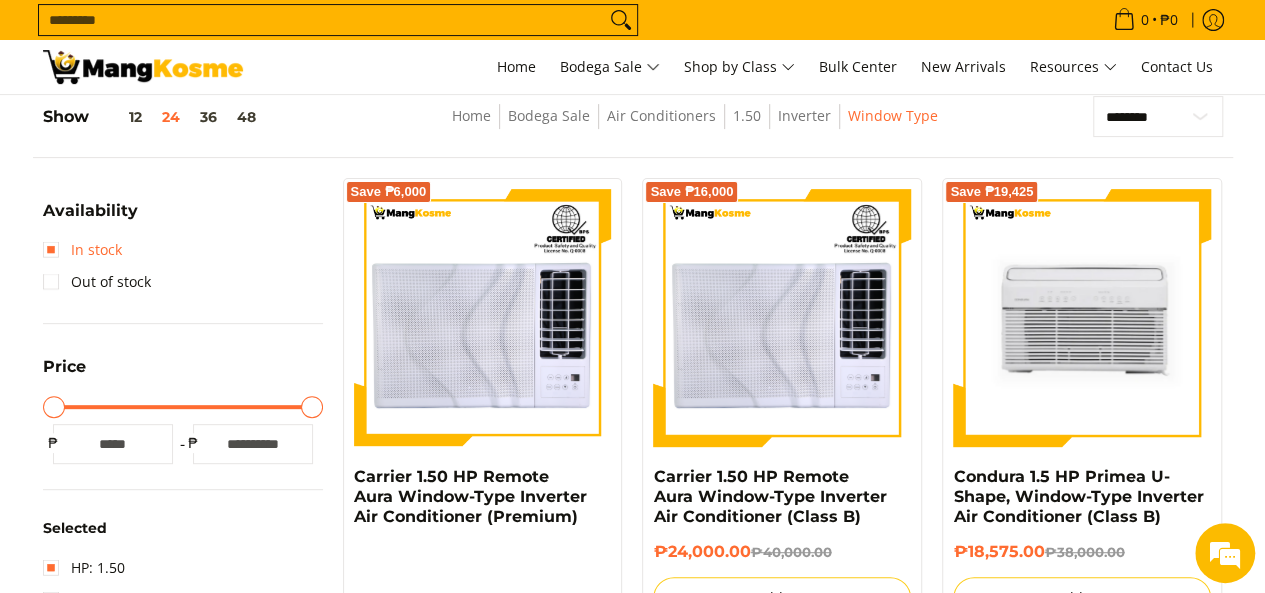 click on "In stock" at bounding box center (82, 250) 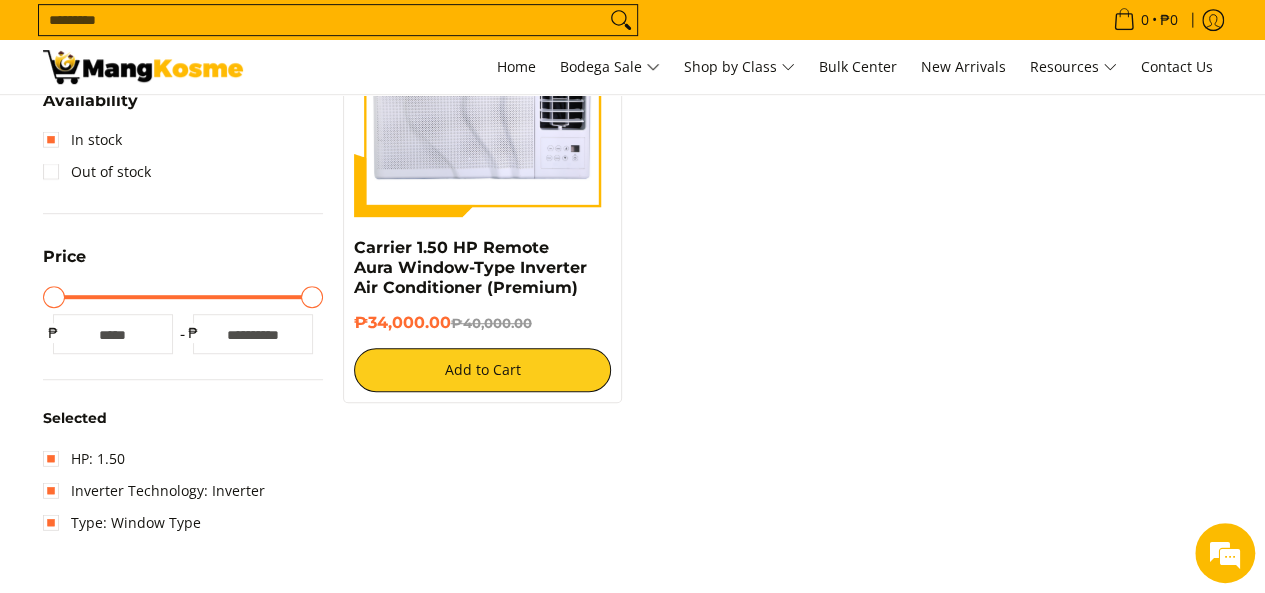 scroll, scrollTop: 484, scrollLeft: 0, axis: vertical 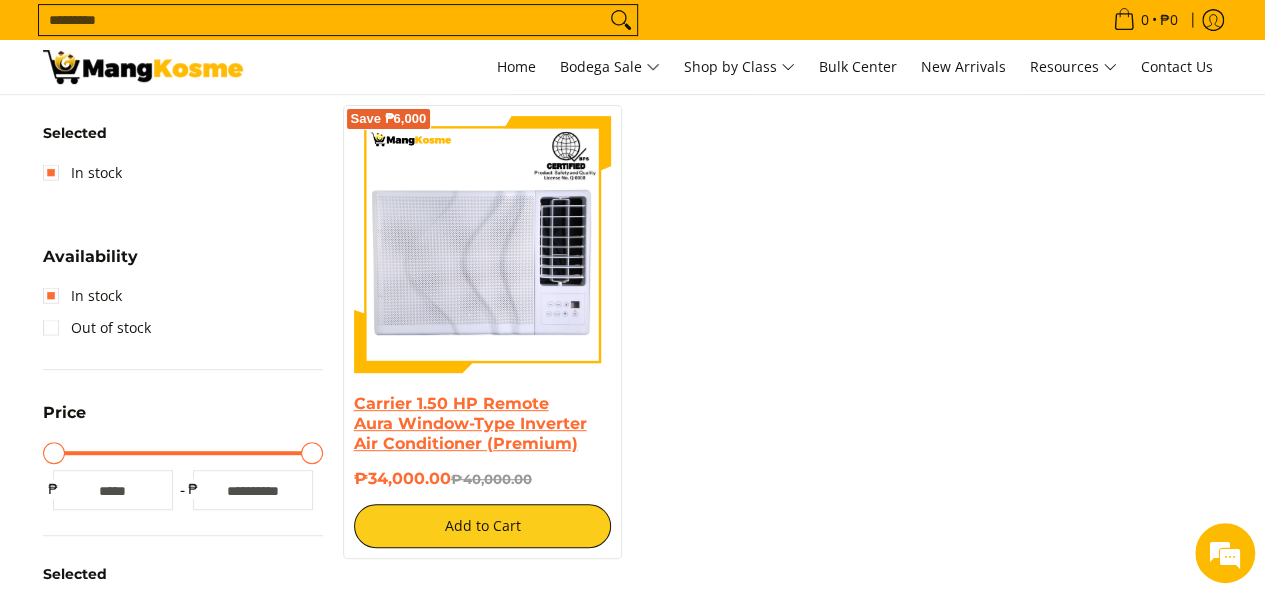 click on "Carrier 1.50 HP Remote Aura Window-Type Inverter Air Conditioner (Premium)" at bounding box center (470, 423) 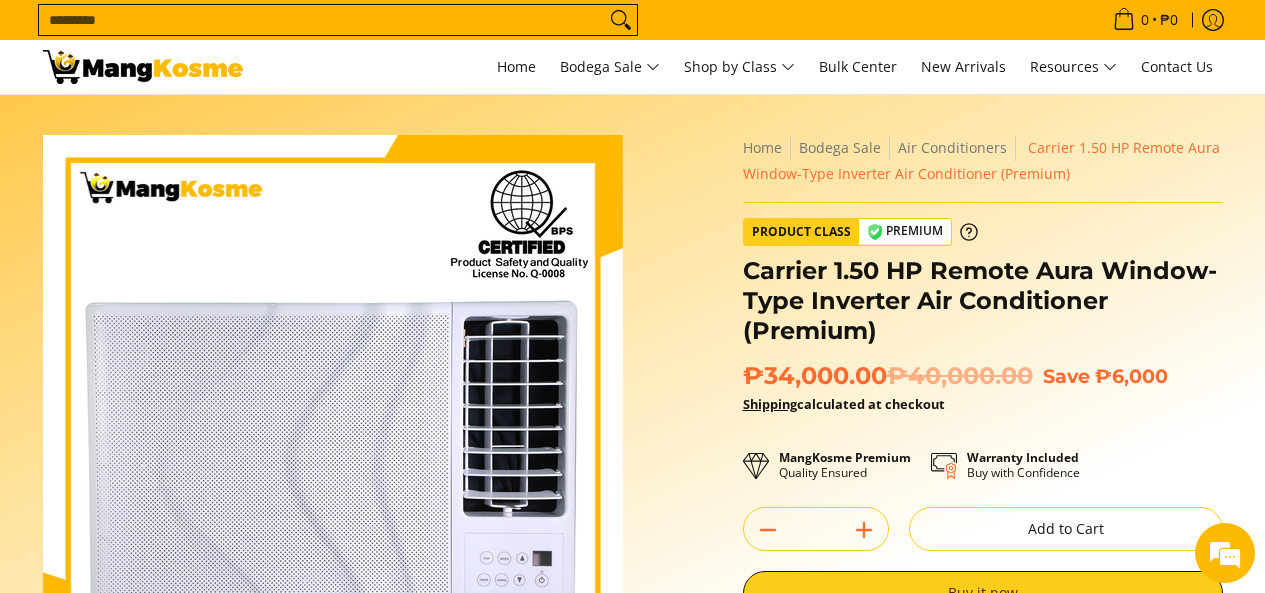 scroll, scrollTop: 0, scrollLeft: 0, axis: both 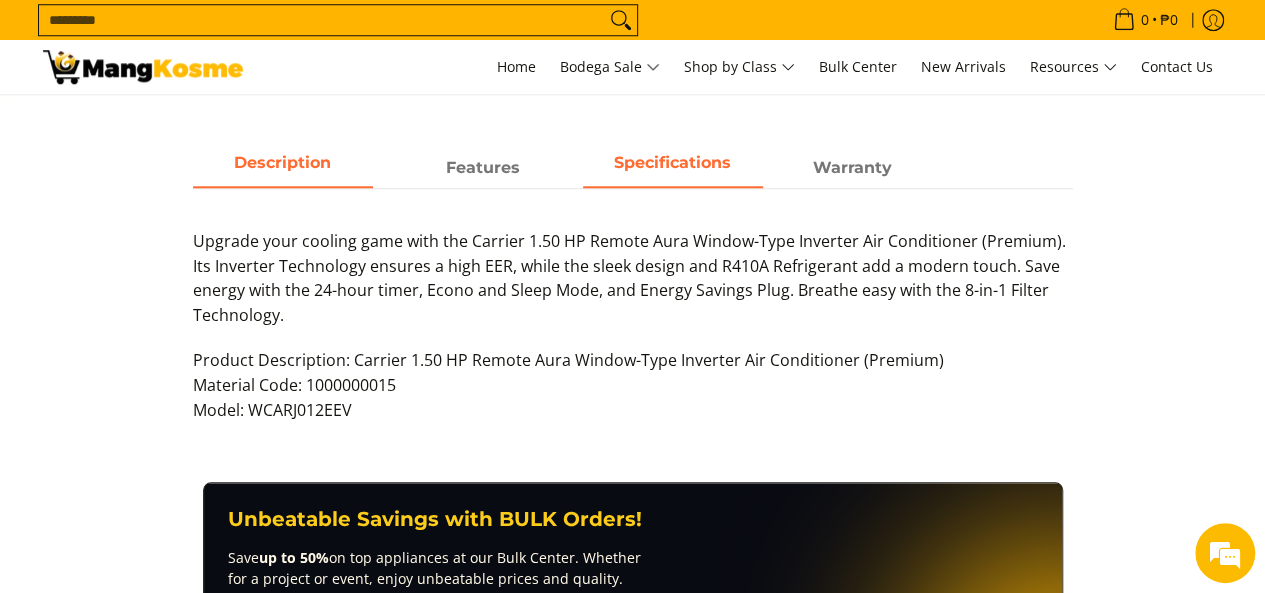 click on "Specifications" at bounding box center [673, 168] 